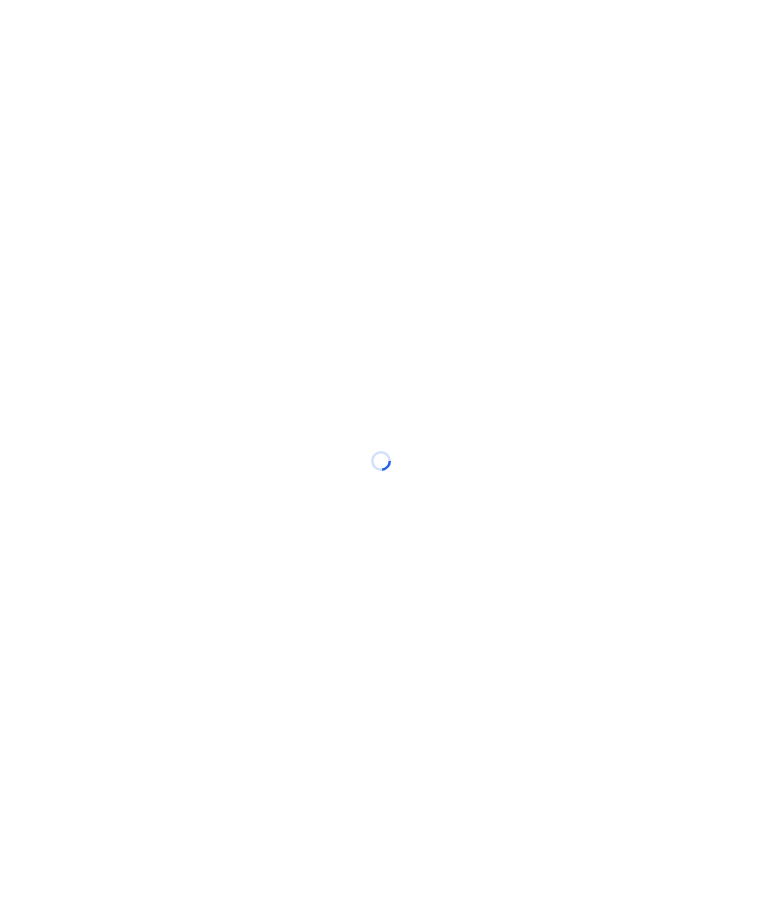 scroll, scrollTop: 0, scrollLeft: 0, axis: both 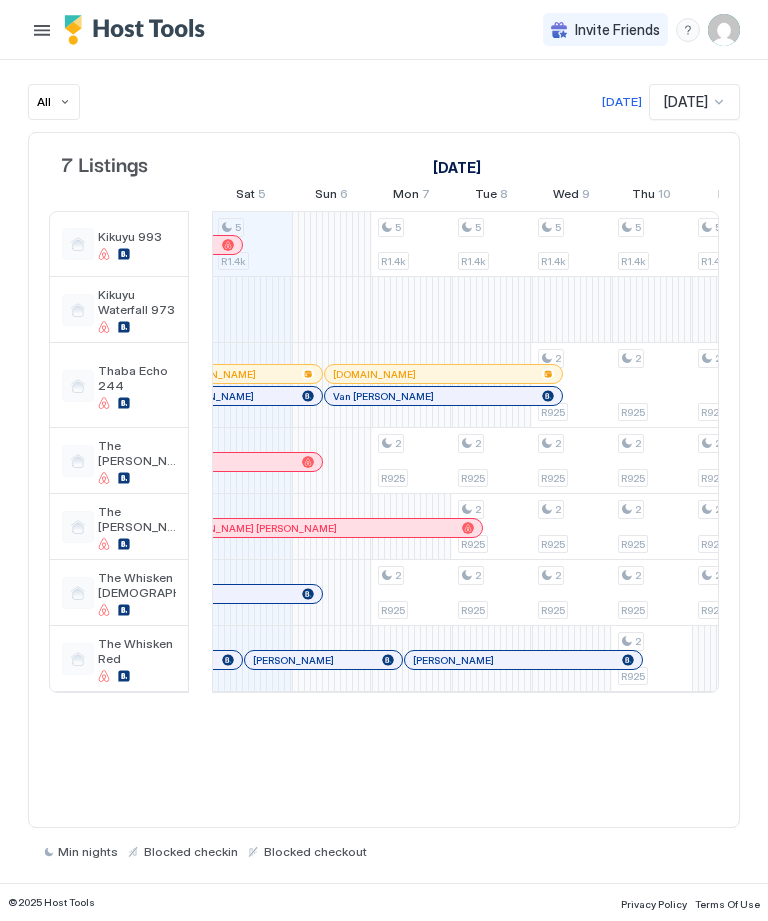 click on "Lerato [PERSON_NAME]" at bounding box center (153, 660) 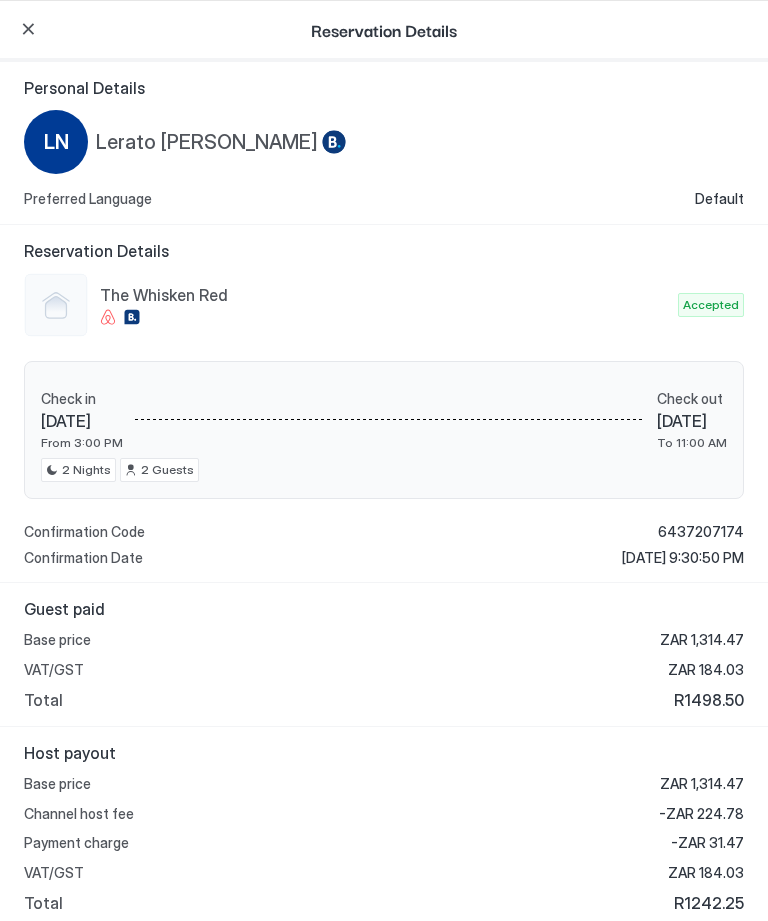 click at bounding box center (28, 29) 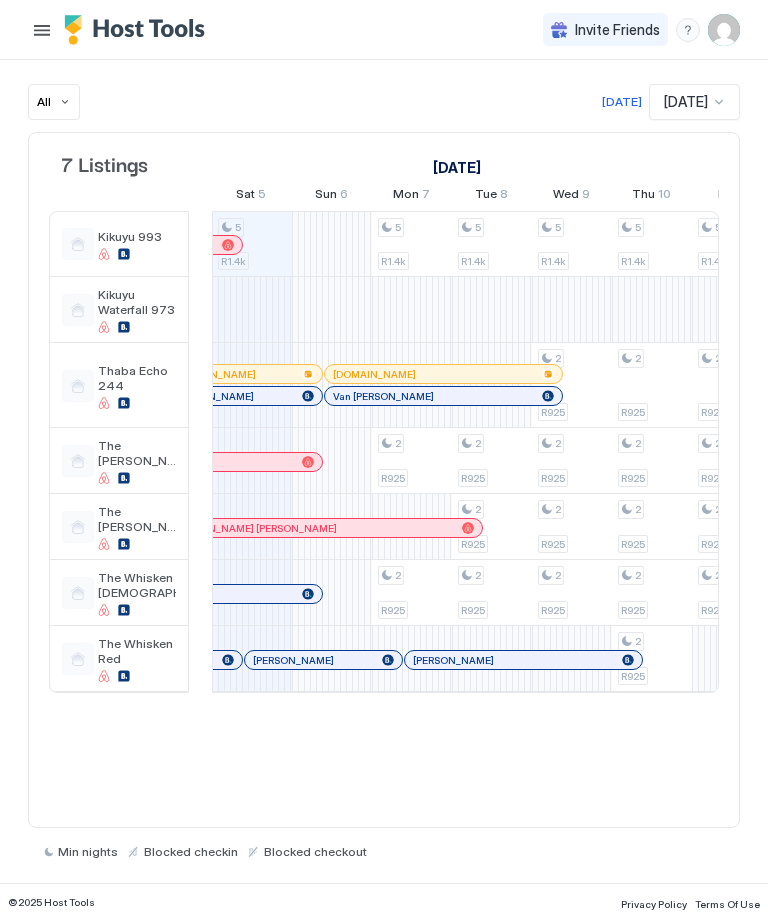 click on "©  2025 Host Tools Privacy Policy Terms Of Use" at bounding box center [384, 902] 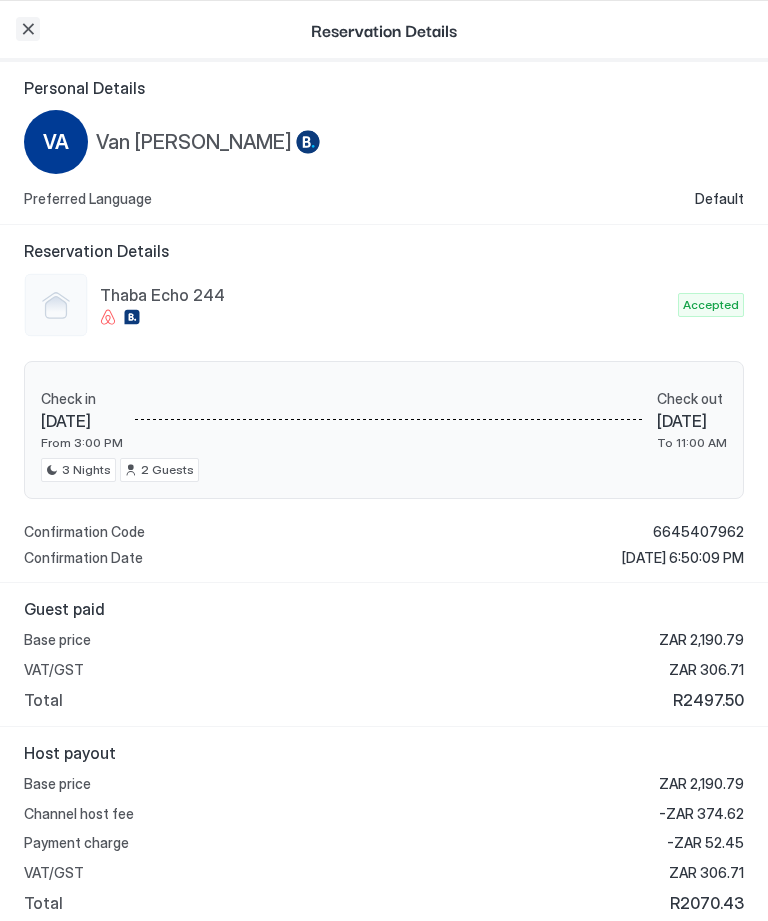 click at bounding box center [28, 29] 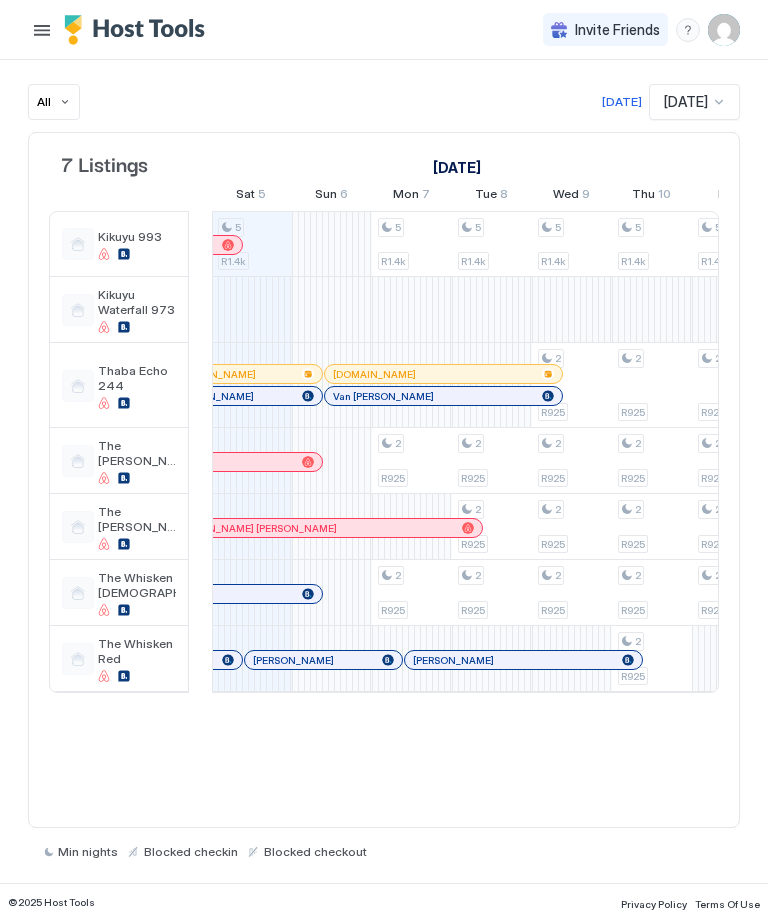 click on "[PERSON_NAME]" at bounding box center (233, 396) 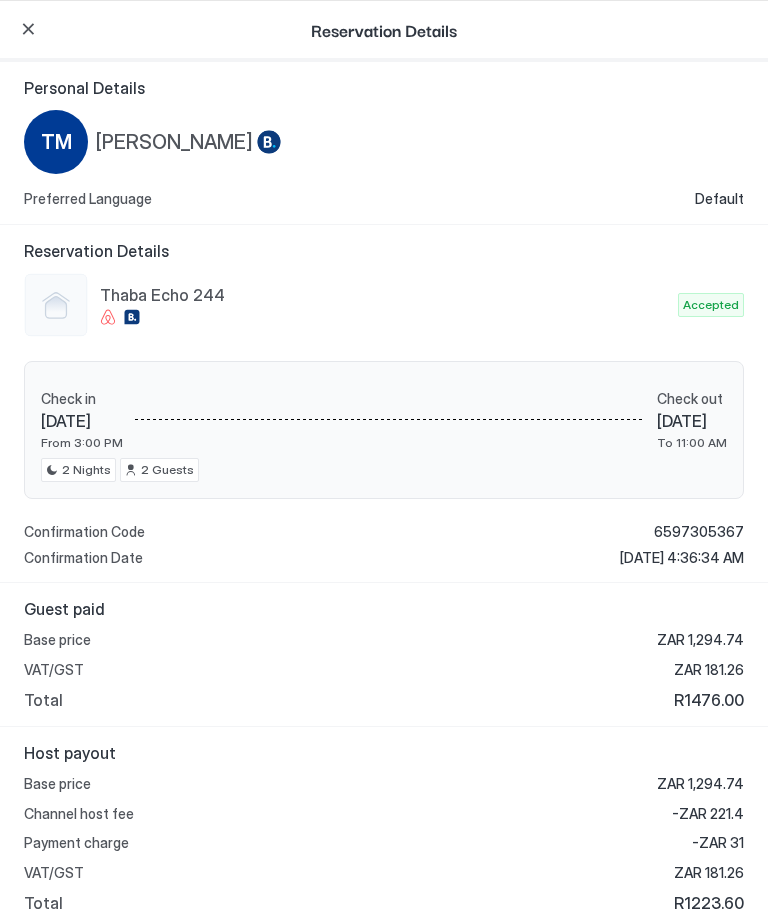 click at bounding box center [28, 29] 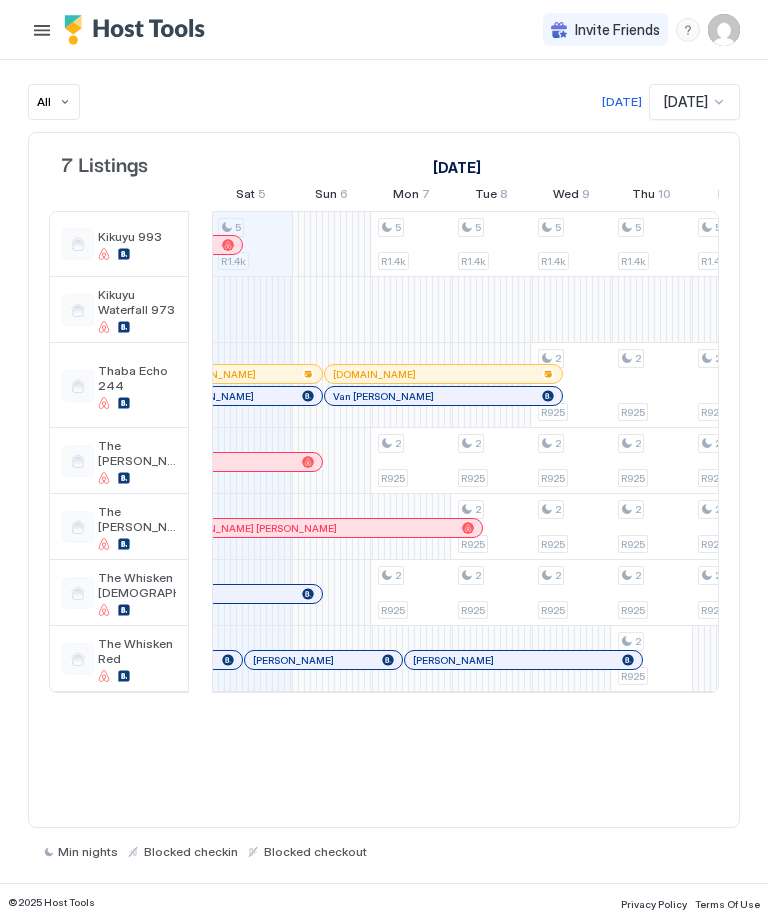 click on "Van [PERSON_NAME]" at bounding box center [383, 396] 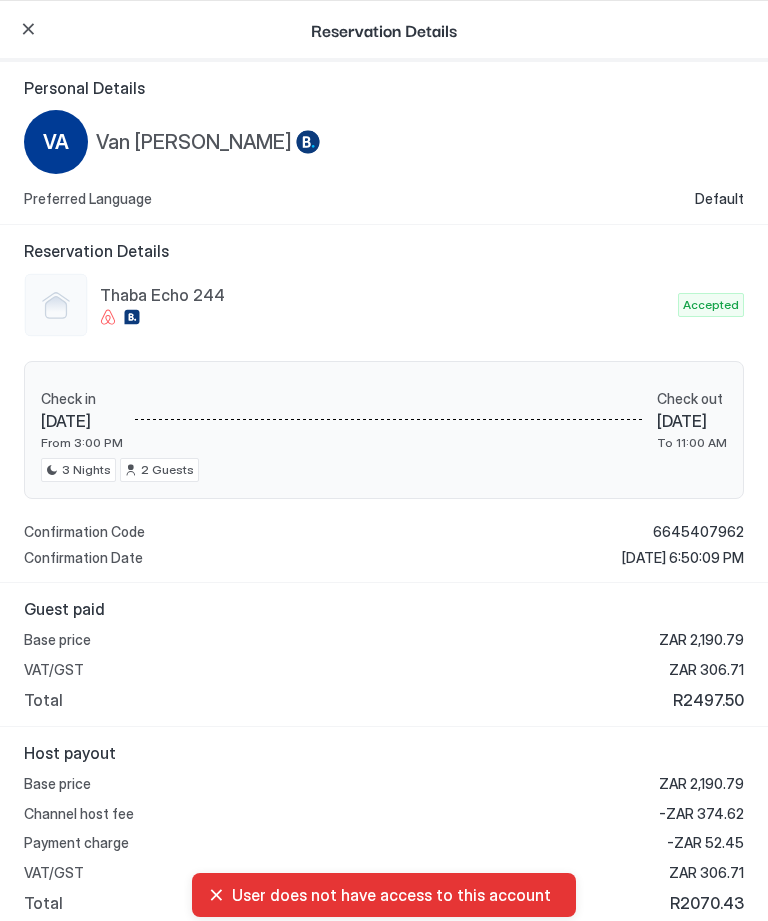 click at bounding box center (28, 29) 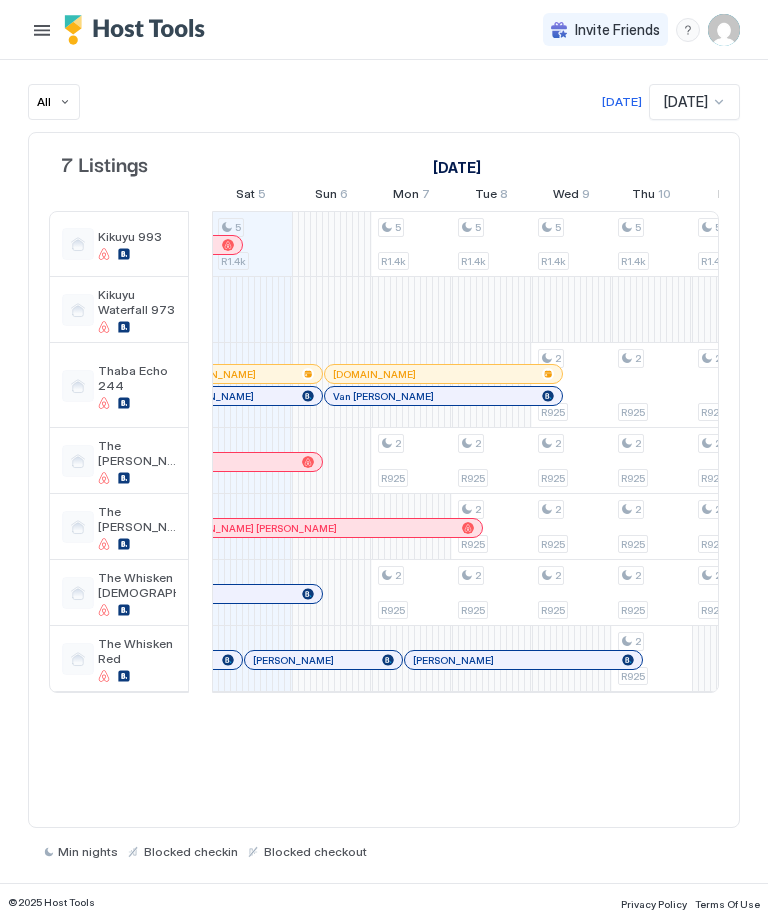 click on "Van [PERSON_NAME]" at bounding box center (383, 396) 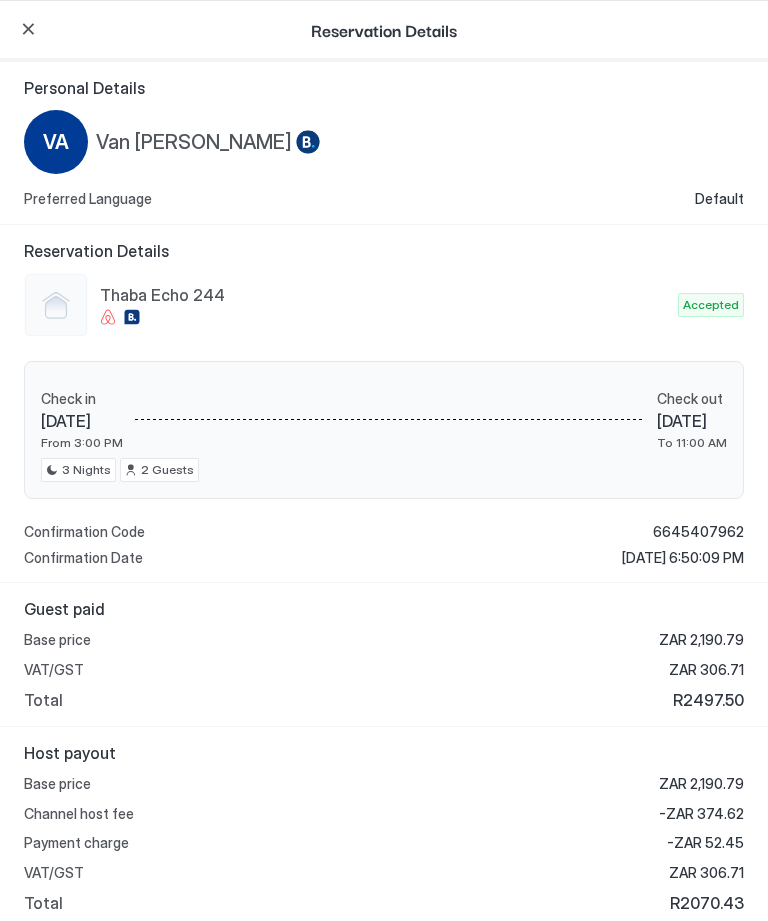 click on "Reservation Details" at bounding box center [384, 31] 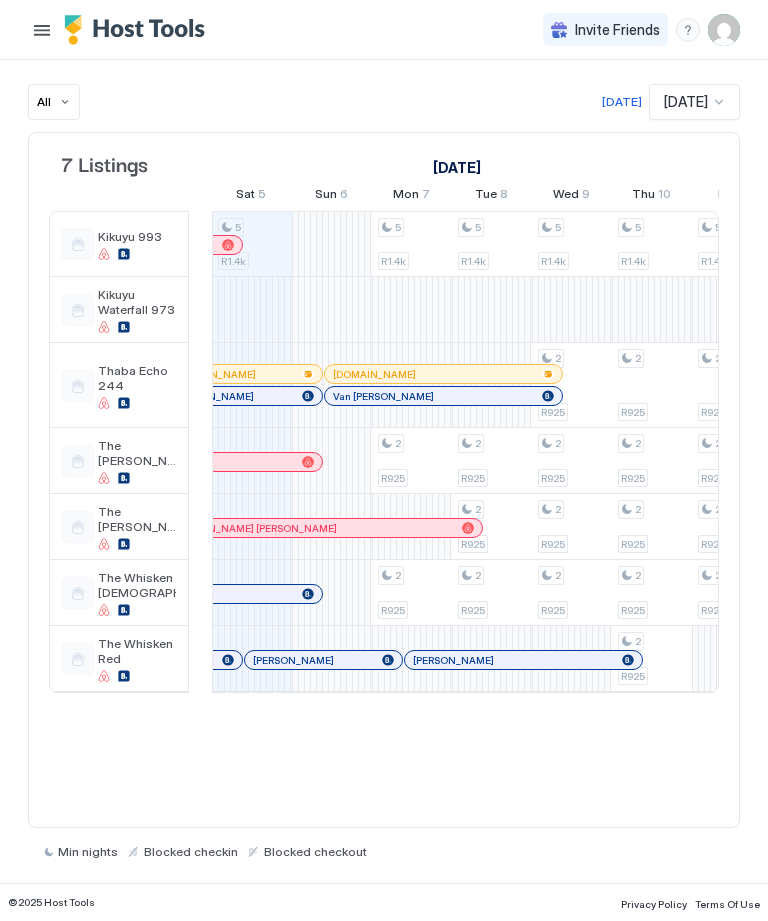 scroll, scrollTop: 0, scrollLeft: 1202, axis: horizontal 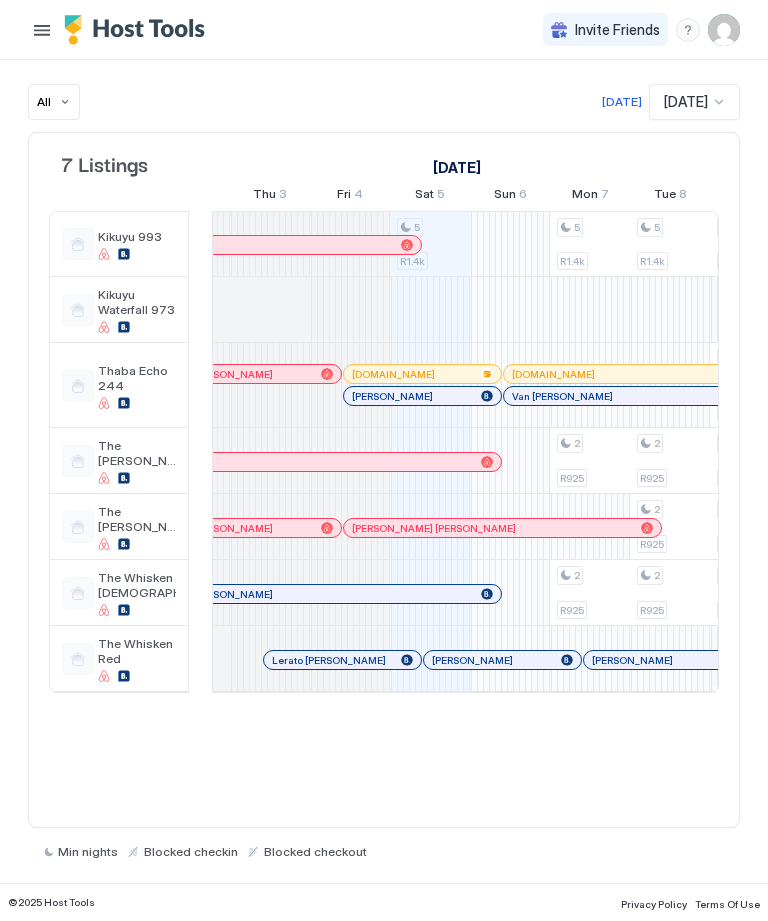 click on "7 Listings [DATE] [DATE] [DATE] Fri   20 Sat   21 Sun   22 Mon   23 Tue   24 Wed   25 Thu   26 Fri   27 Sat   28 Sun   29 Mon   30 Tue   1 Wed   2 Thu   3 Fri   4 Sat   5 Sun   6 Mon   7 Tue   8 Wed   9 Thu   10 Fri   11 Sat   12 Sun   13 Mon   14 Tue   15 Wed   16 Thu   17 Fri   18 Sat   19 Sun   20 Mon   21 Tue   22 Wed   23 Thu   24 Fri   25 Sat   26 Sun   27 Mon   28 Tue   29 Wed   30 Thu   31 Fri   1 Sat   2 Sun   3 Mon   4 Kikuyu 993 Kikuyu Waterfall 973 Thaba Echo 244 The [PERSON_NAME] 325 The [PERSON_NAME] 397 The Whisken African The Whisken Red 5 R1.4k 5 R1.4k 2 R925 2 R925 5 R1.4k 2 R925 2 R925 2 R925 5 R1.4k 2 R925 2 R925 2 R925 2 R925 5 R1.4k 2 R925 2 R925 2 R925 2 R925 2 R925 5 R1.4k 2 R925 2 R925 2 R925 2 R925 5 R1.4k 2 R925 2 R925 2 R925 2 R925 2 R925 2 R925 2 R925 2 R925 2 R925 2 R925 2 R925 2 R925 2 R925 2 R925 2 R925 2 R925 2 R925 2 R925 2 R925 2 R925 2 R925 2 R925 2 R925 2 R925 2 R925 2 R925 2 R925 2 R925 2 R925 2 R925 2 R925 2 R925 2 R925 2 R925 2 2 2" at bounding box center (384, 480) 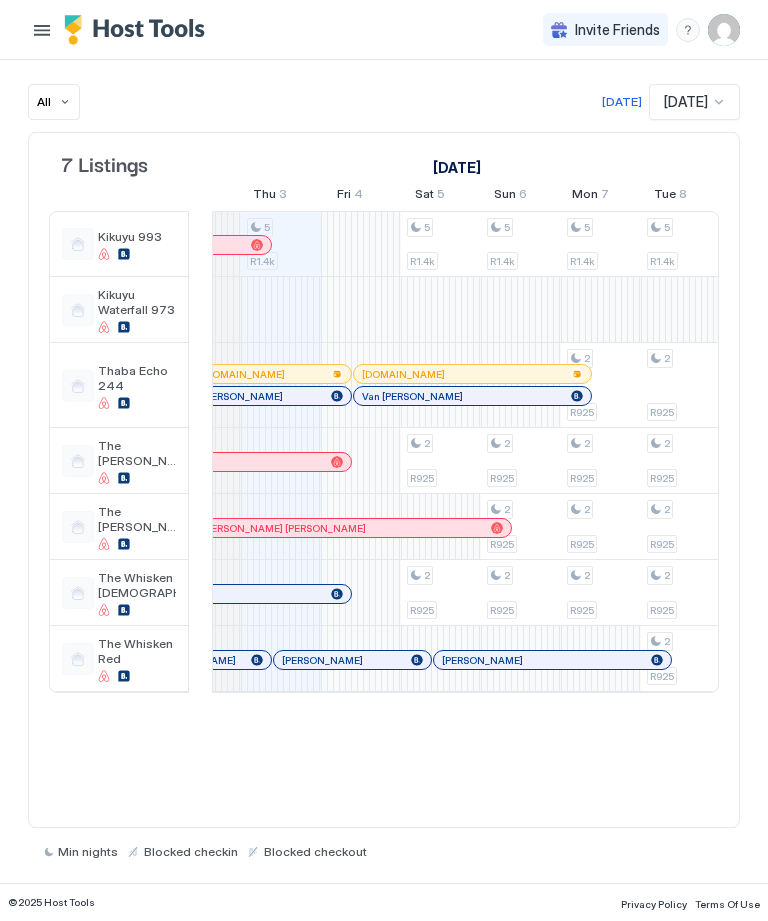 scroll, scrollTop: 0, scrollLeft: 1171, axis: horizontal 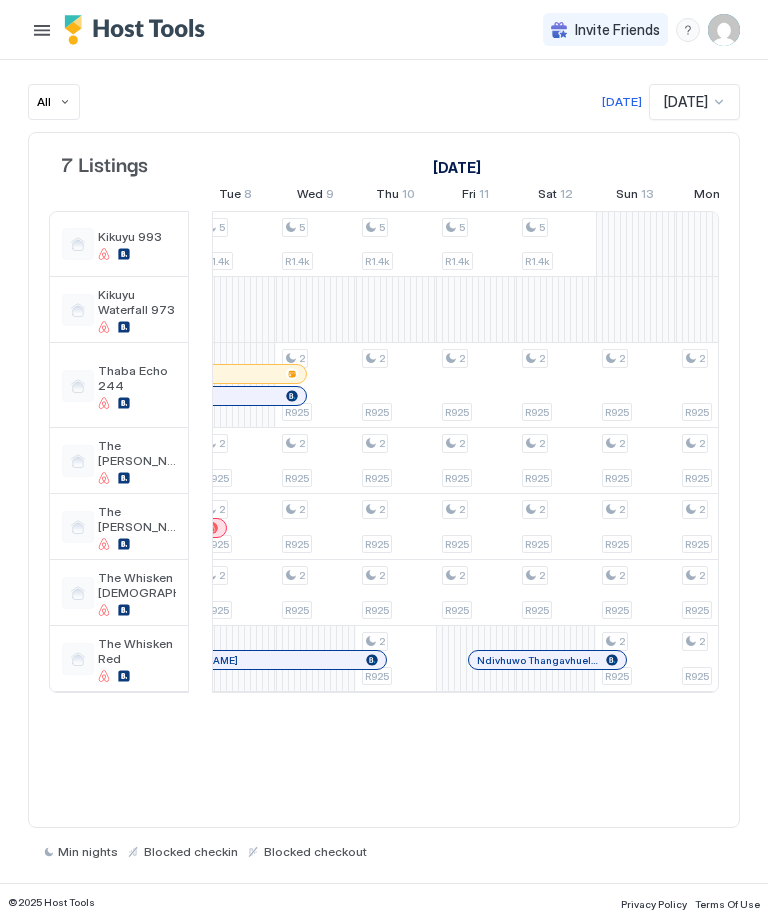 click on "©  2025 Host Tools Privacy Policy Terms Of Use" at bounding box center [384, 902] 